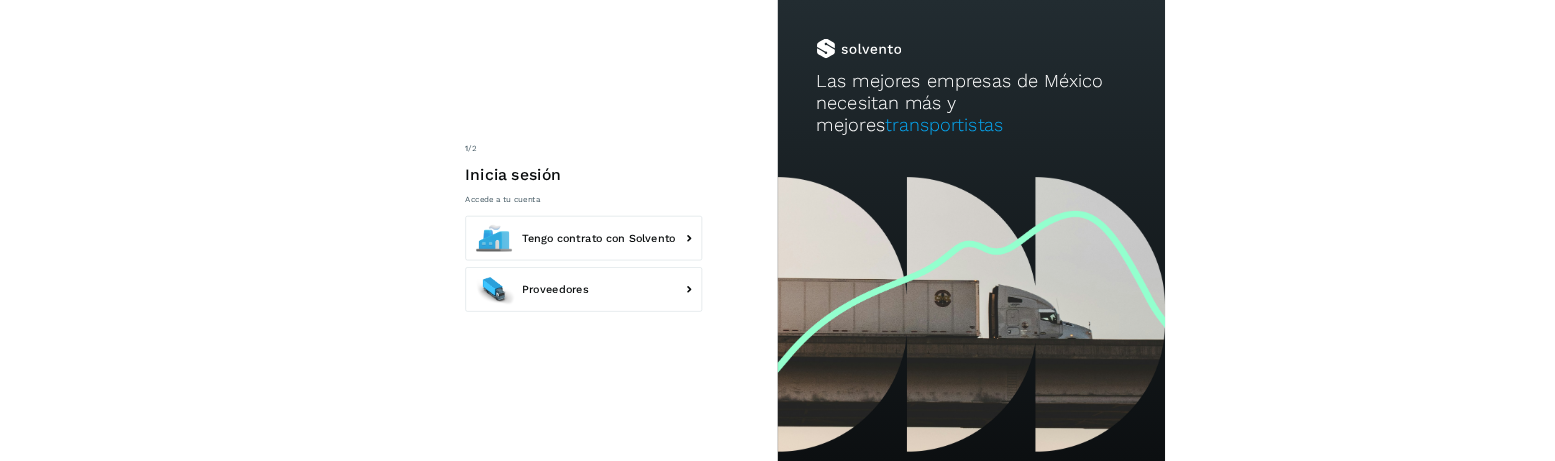 scroll, scrollTop: 0, scrollLeft: 0, axis: both 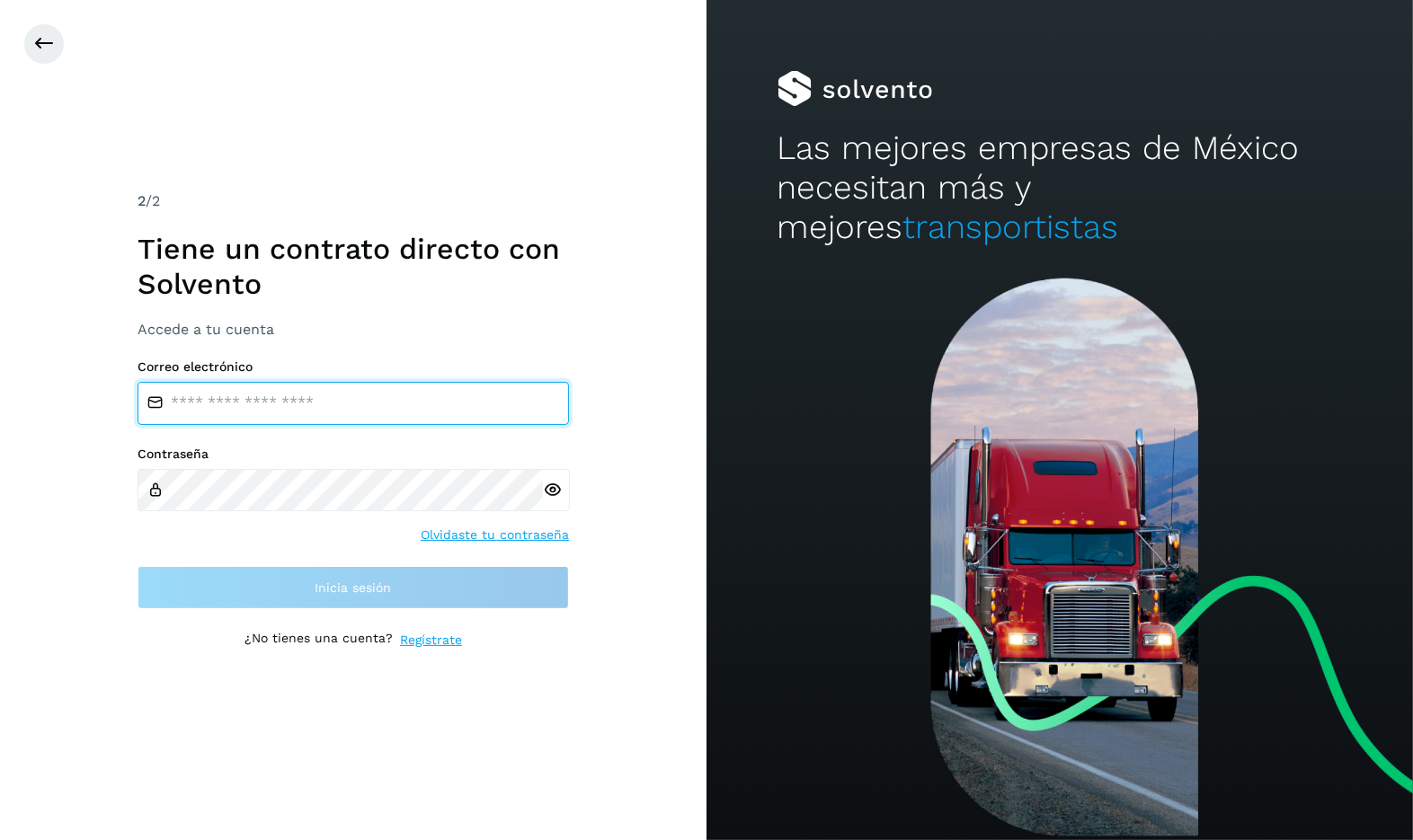 click at bounding box center [353, 403] 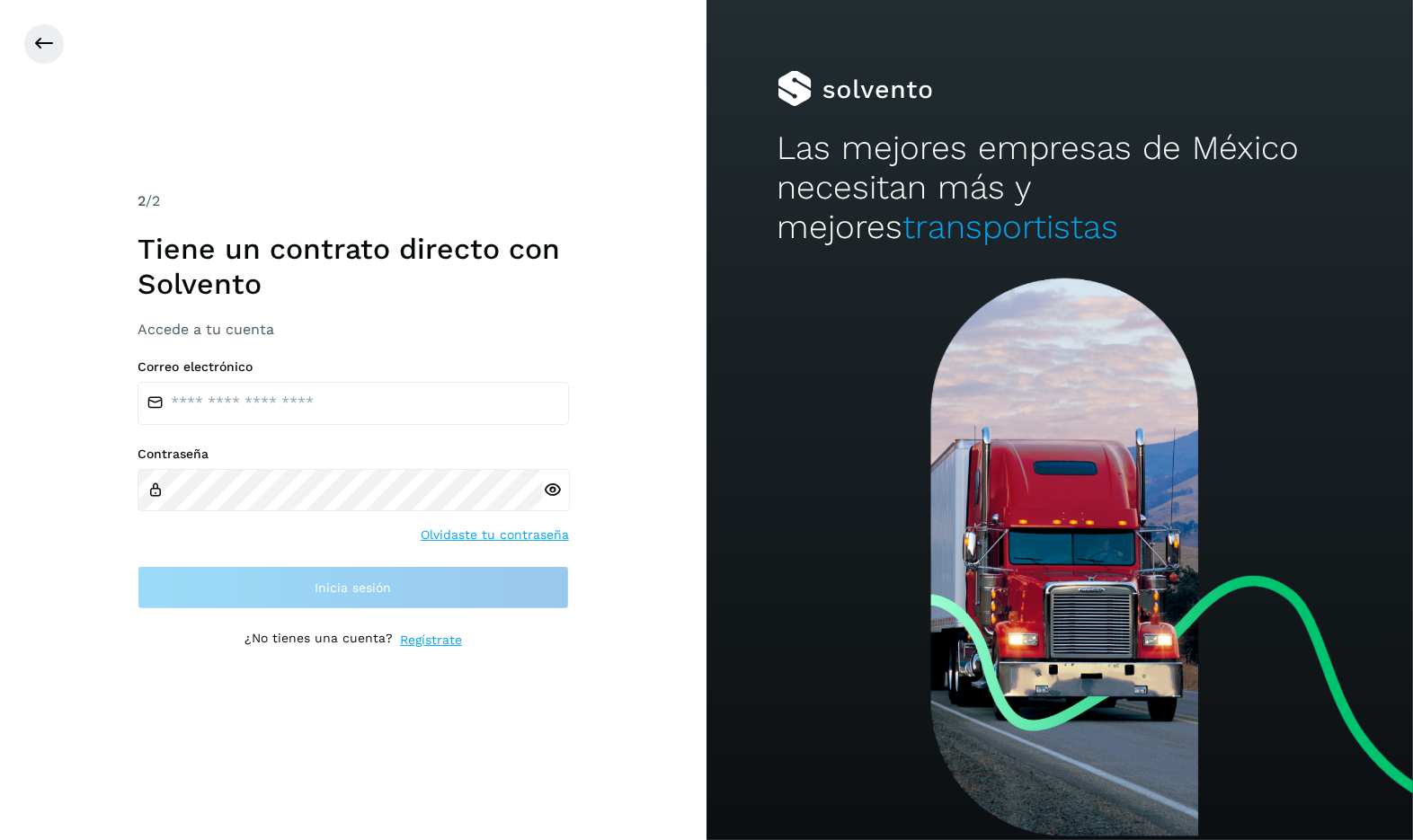 click on "2 /2 Tiene un contrato directo con [PERSON_NAME] Accede a tu cuenta Correo electrónico  Contraseña  Olvidaste tu contraseña Inicia sesión ¿No tienes una cuenta? Regístrate" at bounding box center (353, 420) 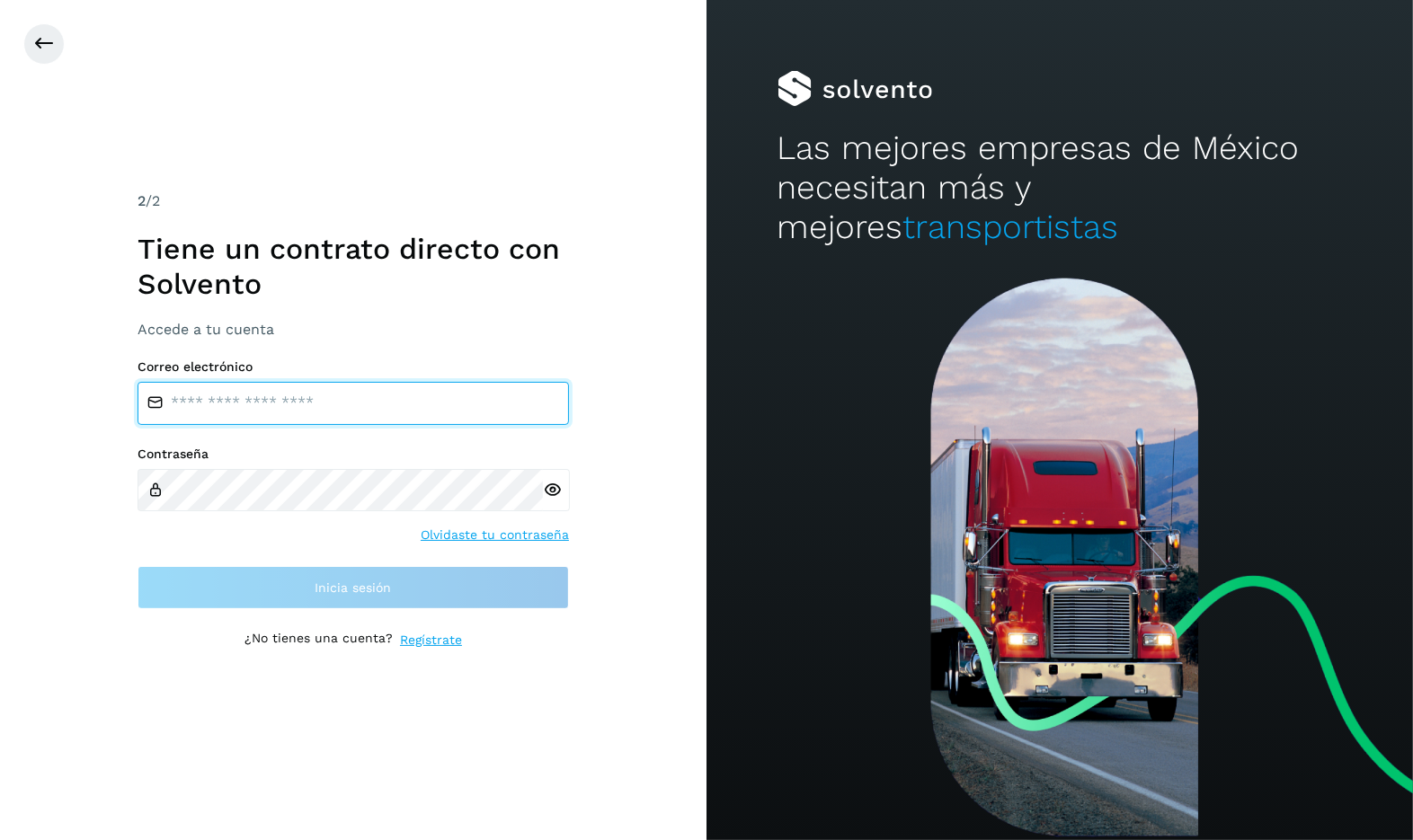 click at bounding box center [353, 403] 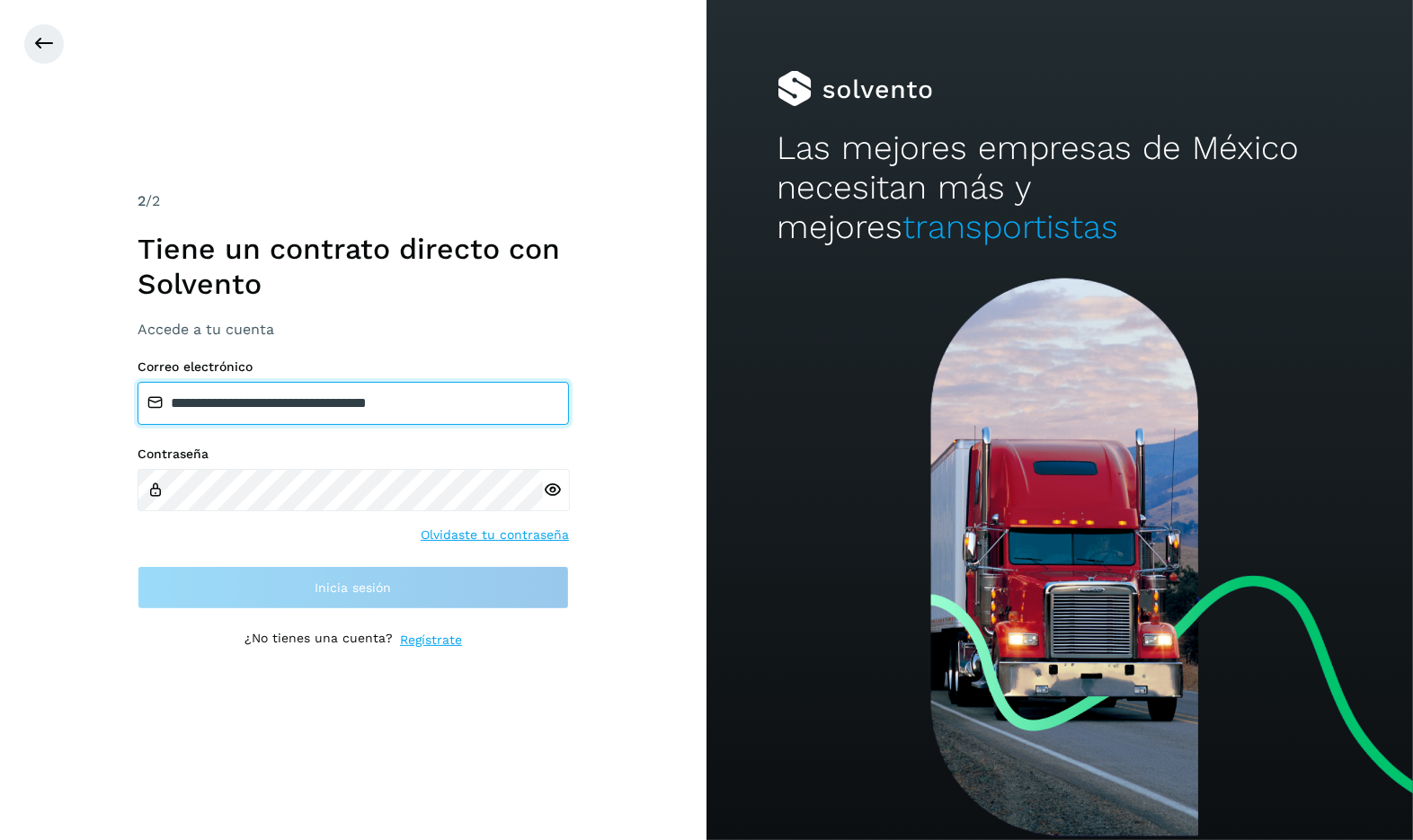 type on "**********" 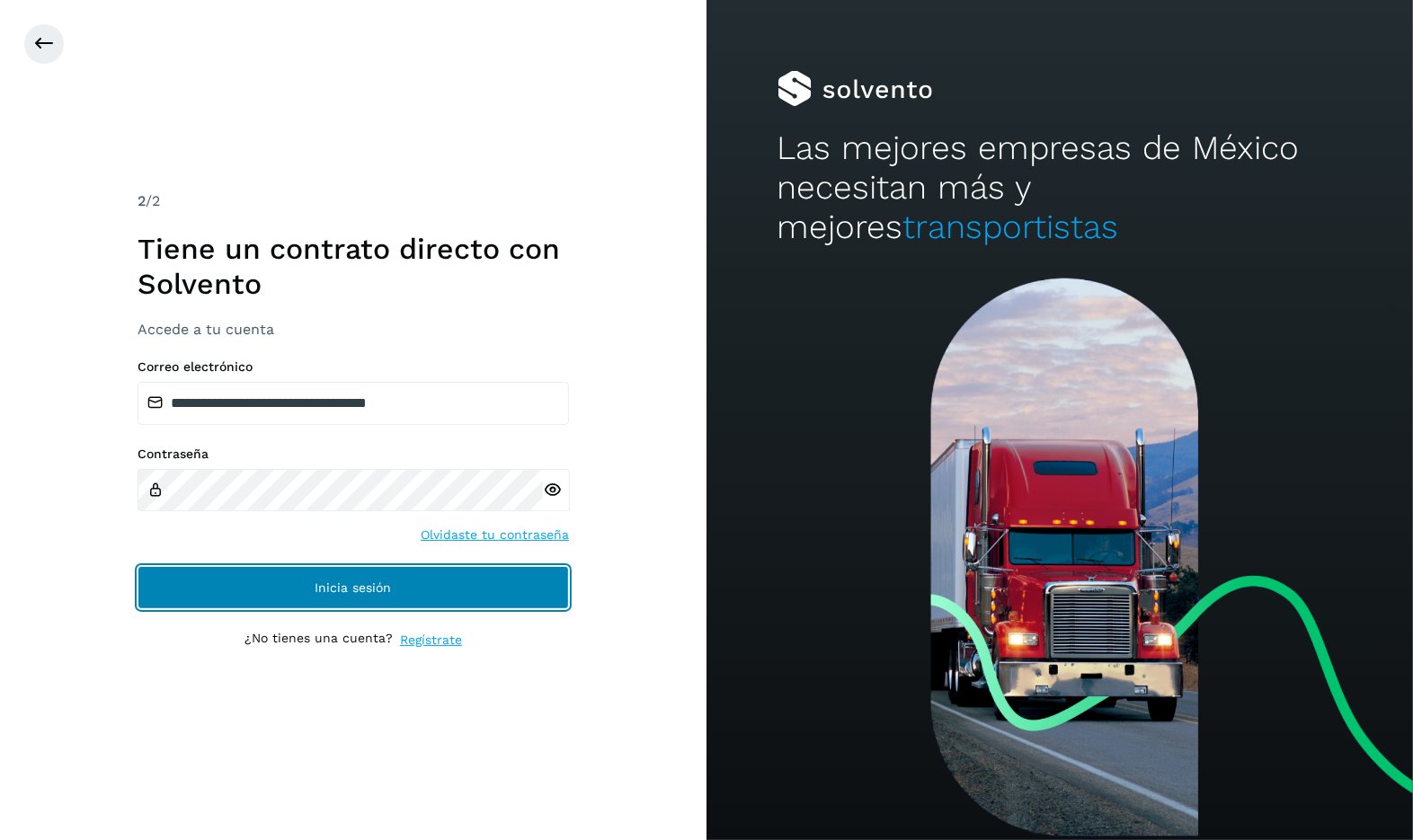 click on "Inicia sesión" at bounding box center [353, 588] 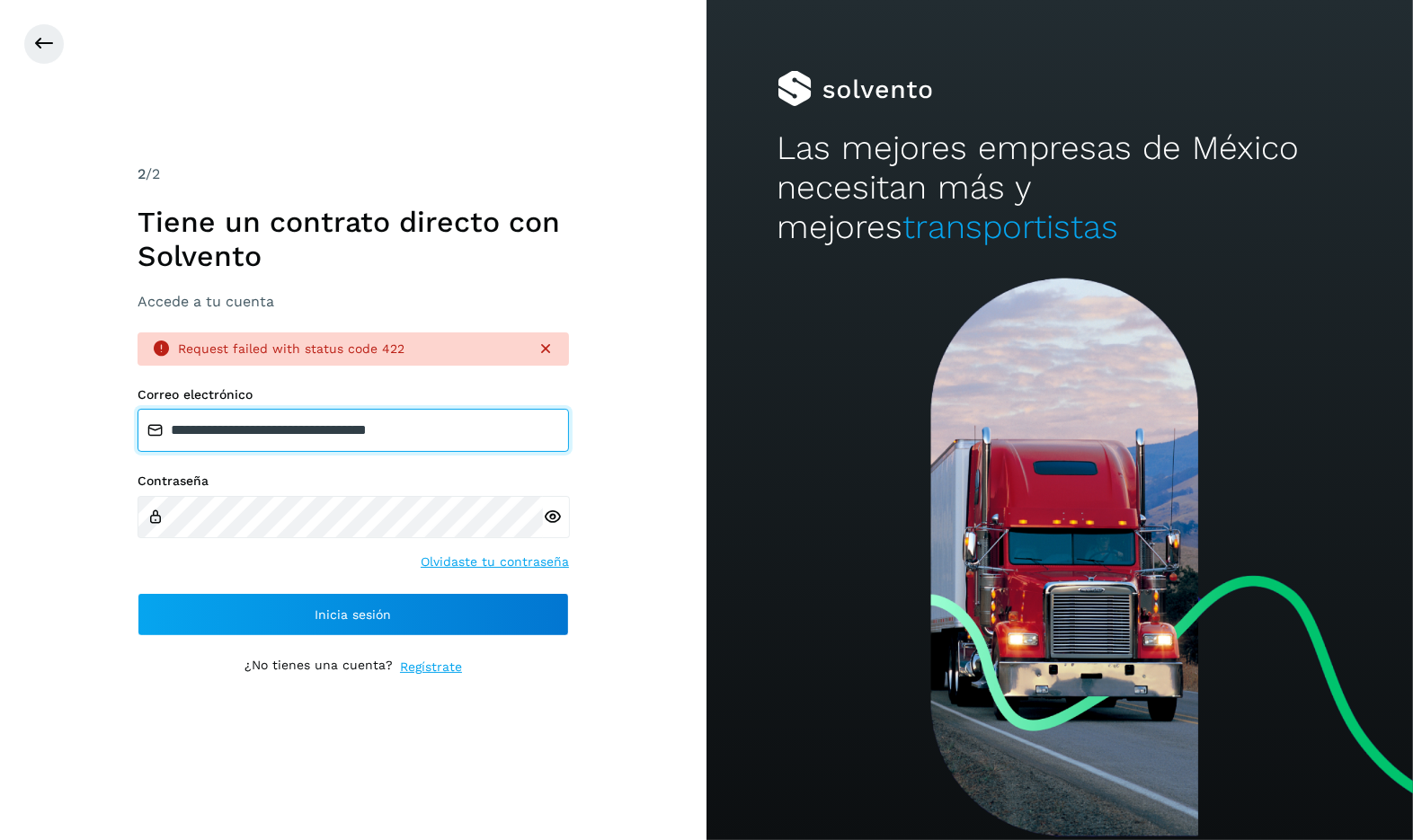click on "**********" at bounding box center (353, 430) 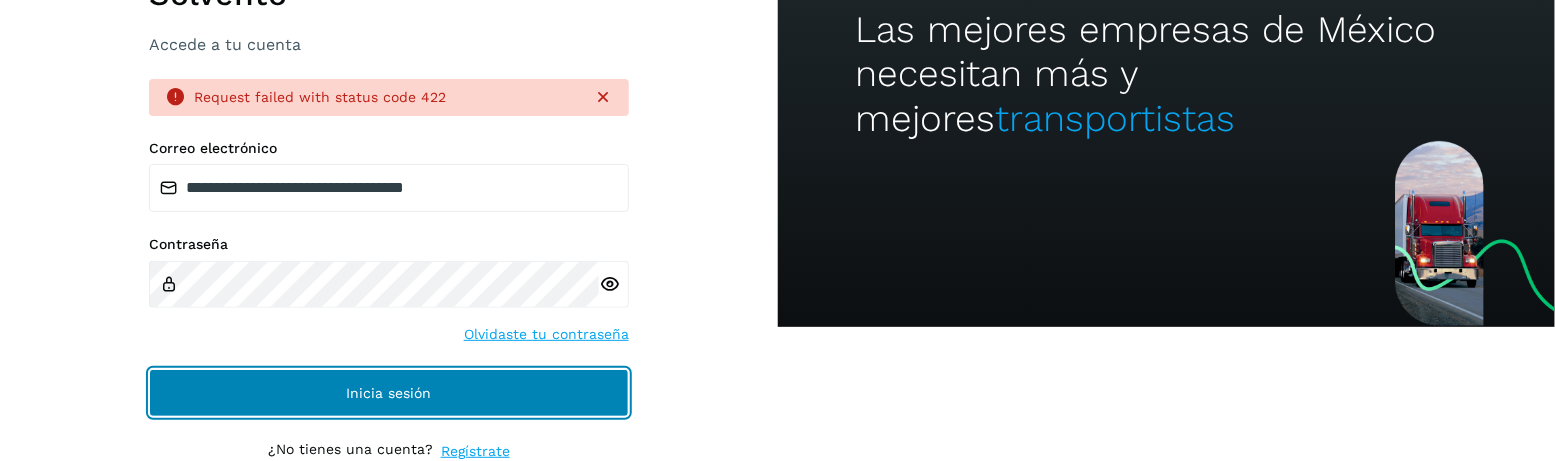 click on "Inicia sesión" at bounding box center (389, 393) 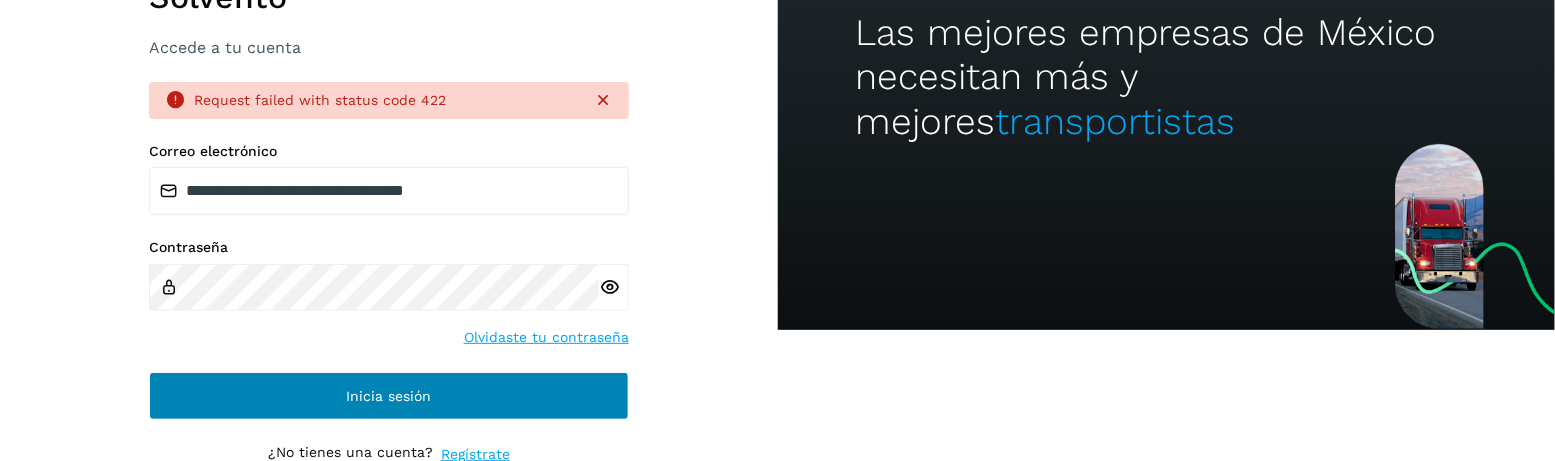 scroll, scrollTop: 134, scrollLeft: 0, axis: vertical 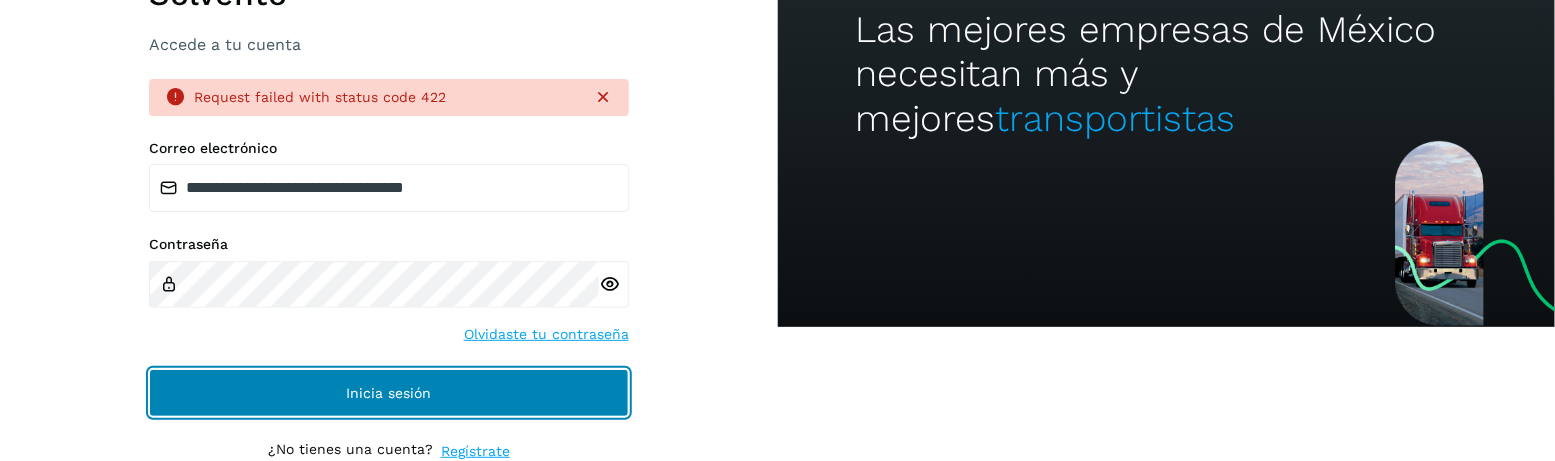 click on "Inicia sesión" at bounding box center [389, 393] 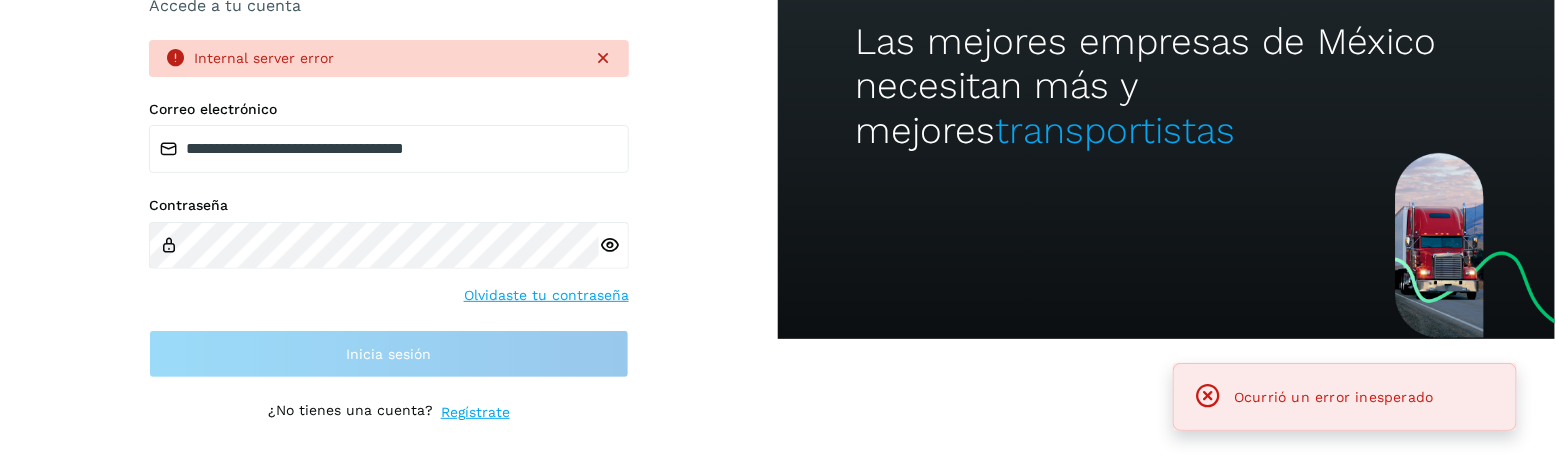 scroll, scrollTop: 0, scrollLeft: 0, axis: both 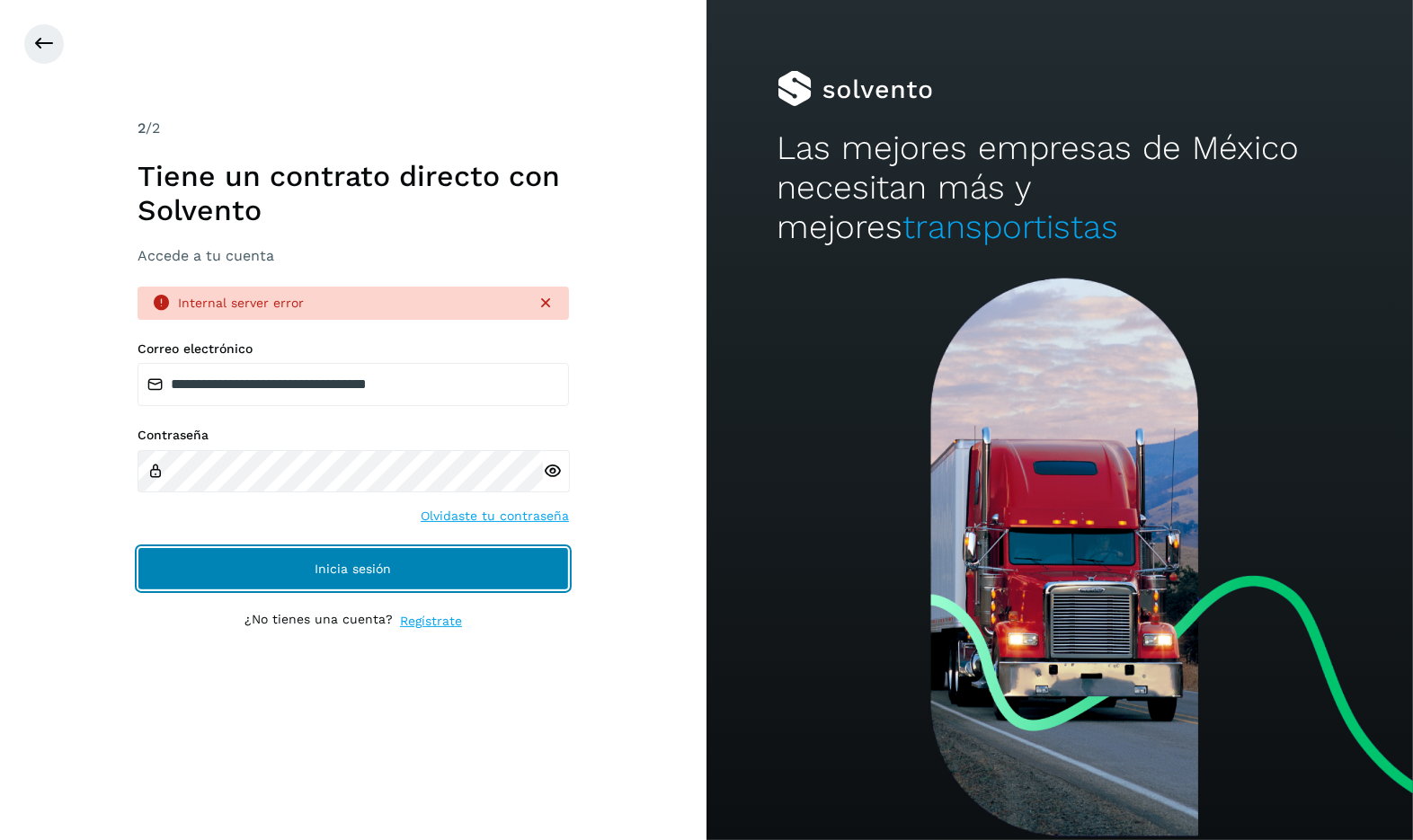 click on "Inicia sesión" at bounding box center (353, 569) 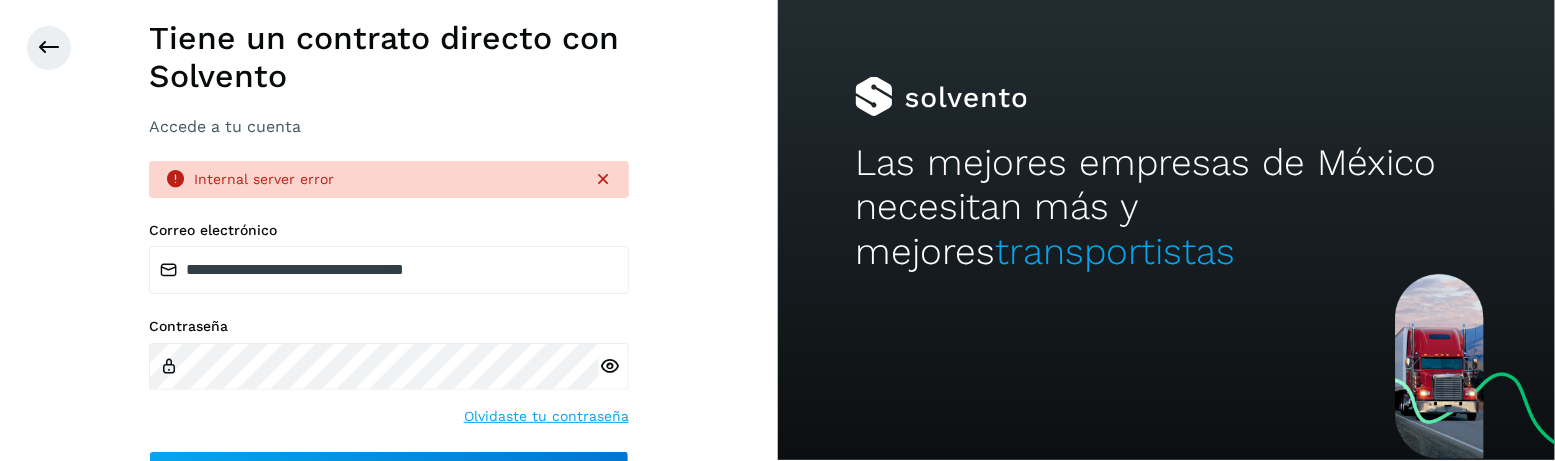 scroll, scrollTop: 191, scrollLeft: 0, axis: vertical 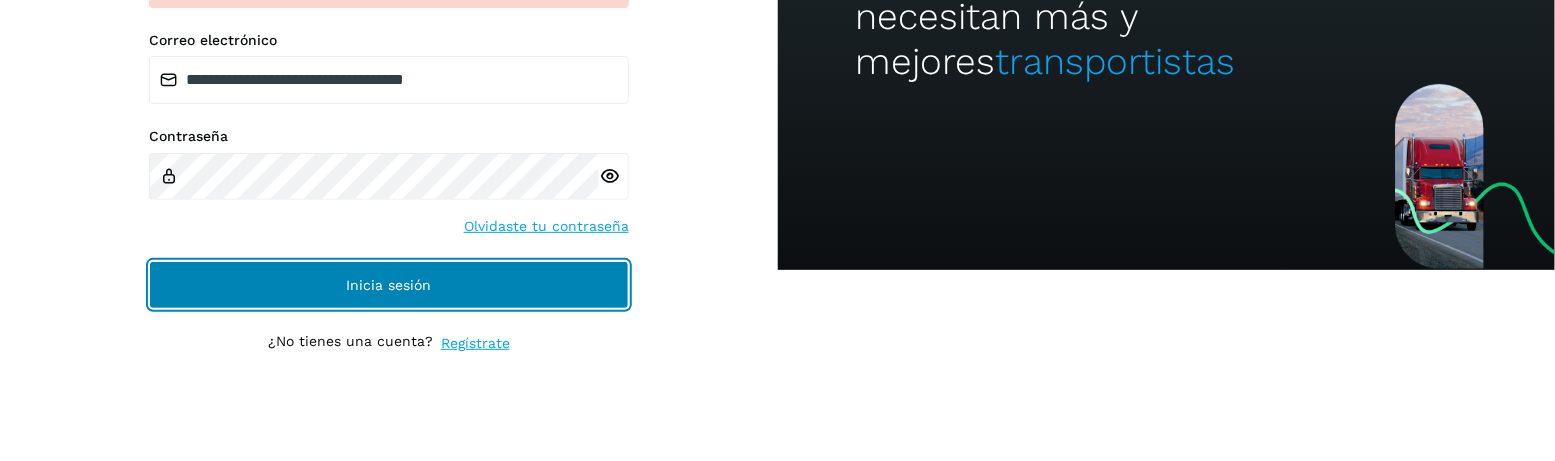 click on "Inicia sesión" at bounding box center [389, 285] 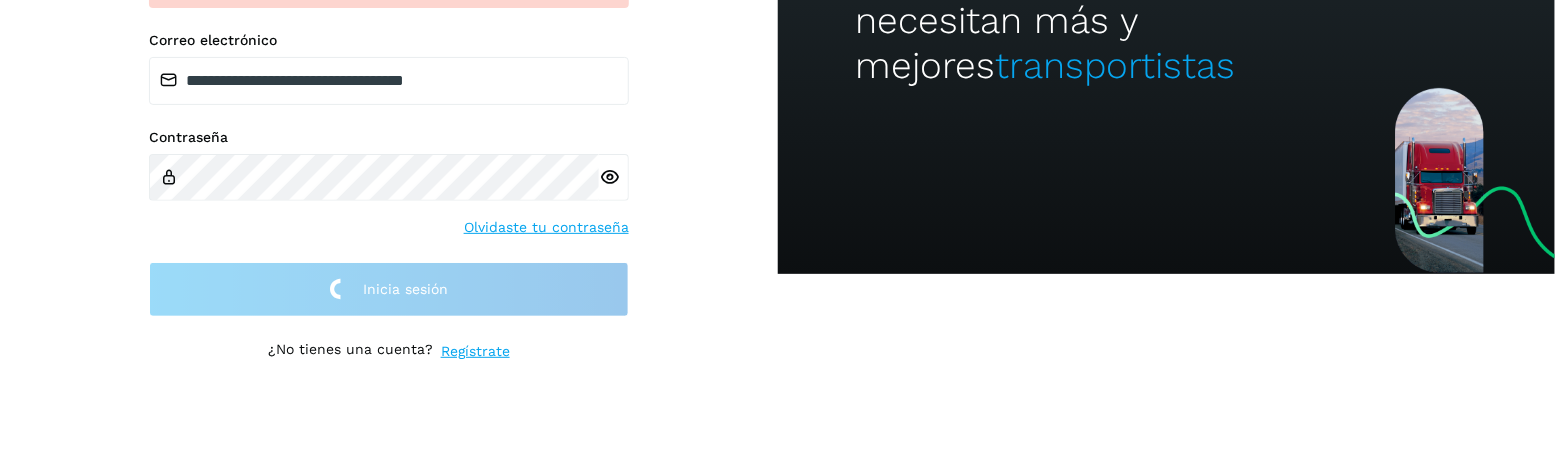 scroll, scrollTop: 191, scrollLeft: 0, axis: vertical 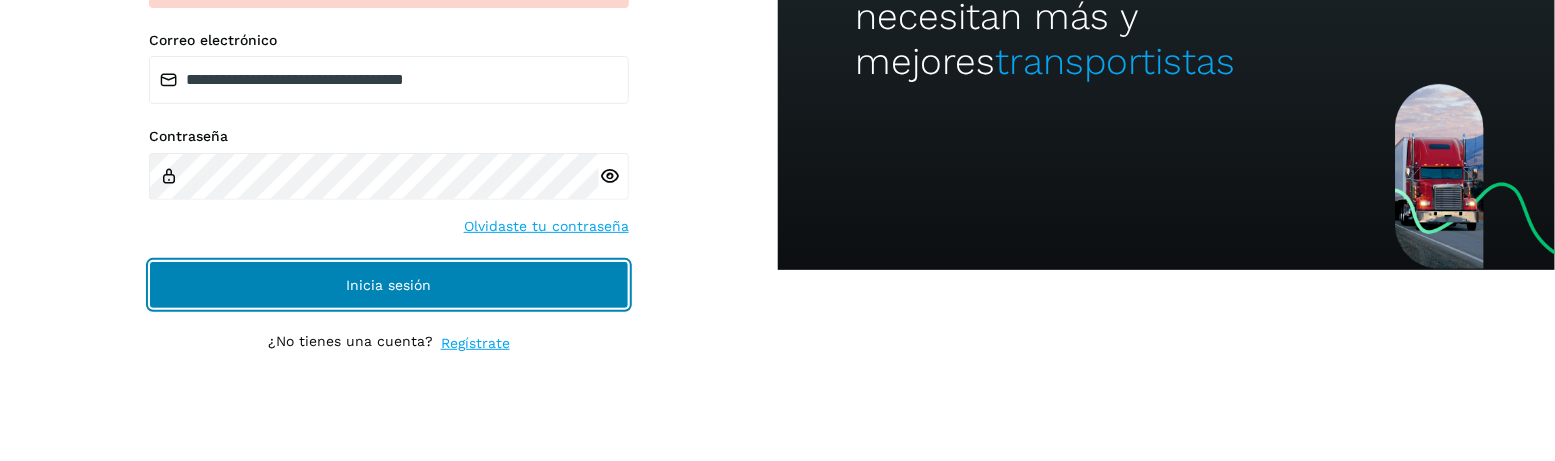 click on "Inicia sesión" at bounding box center [389, 285] 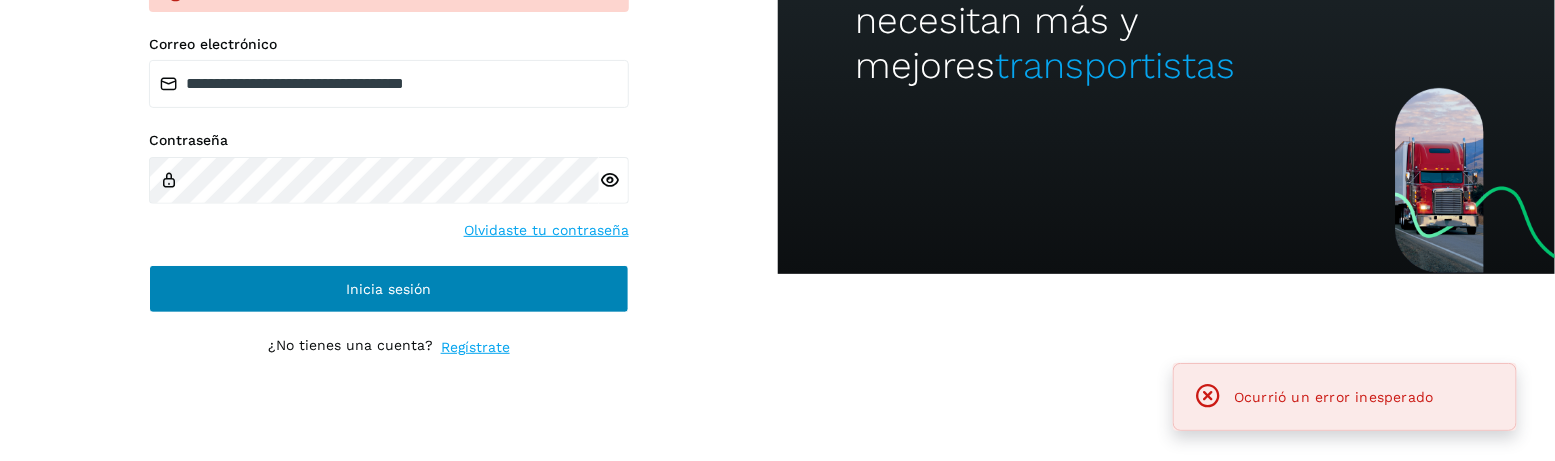 scroll, scrollTop: 191, scrollLeft: 0, axis: vertical 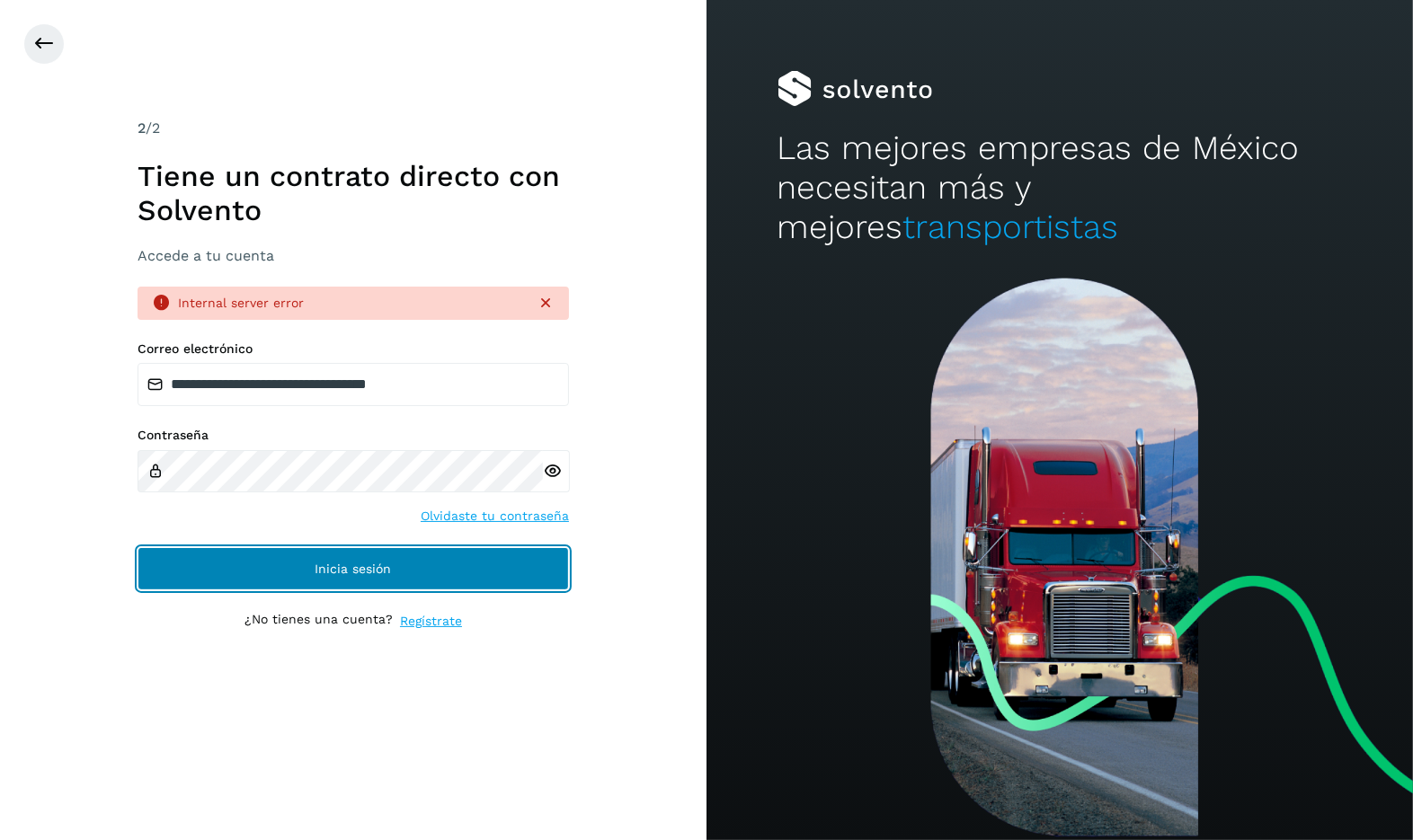 click on "Inicia sesión" at bounding box center [353, 569] 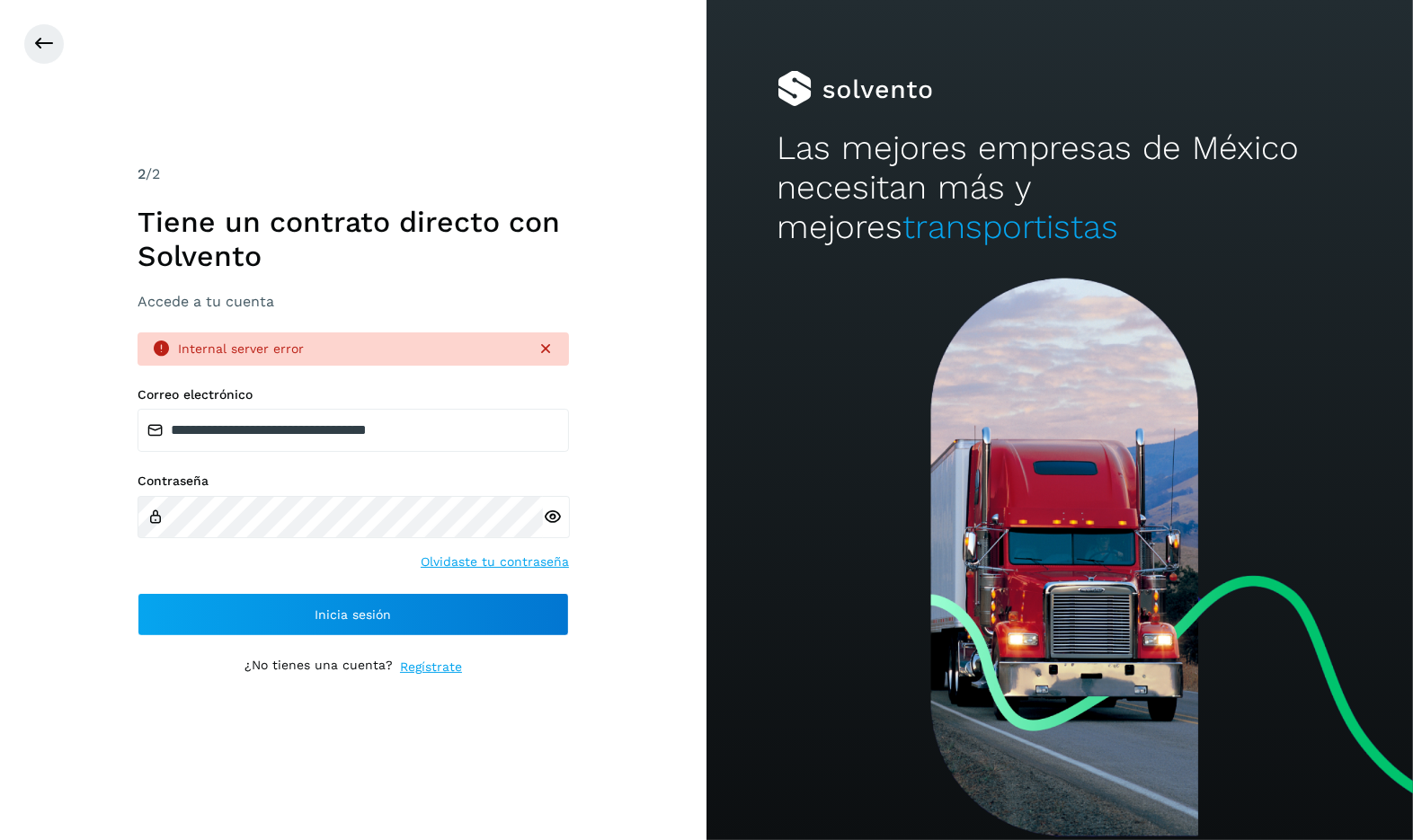 click at bounding box center (546, 349) 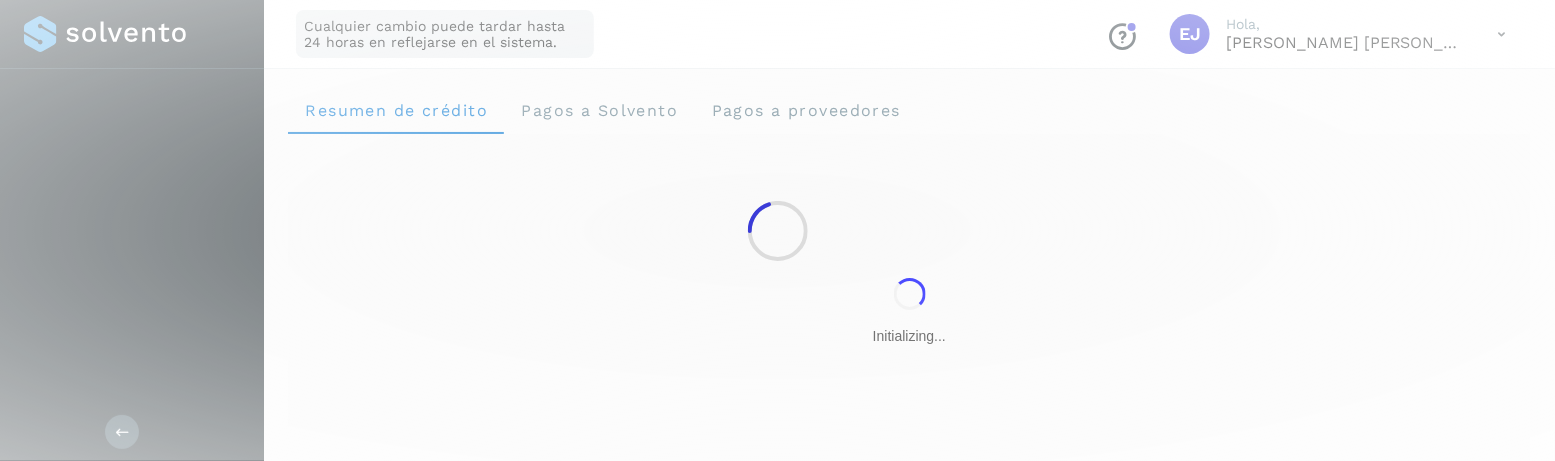 scroll, scrollTop: 90, scrollLeft: 0, axis: vertical 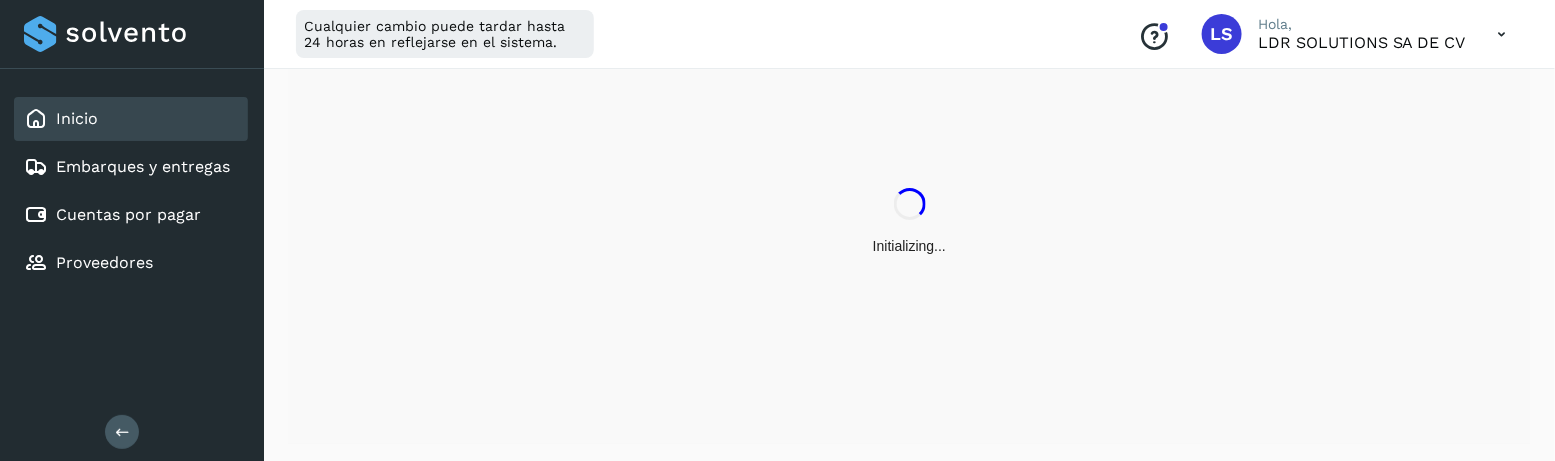 click at bounding box center [1502, 34] 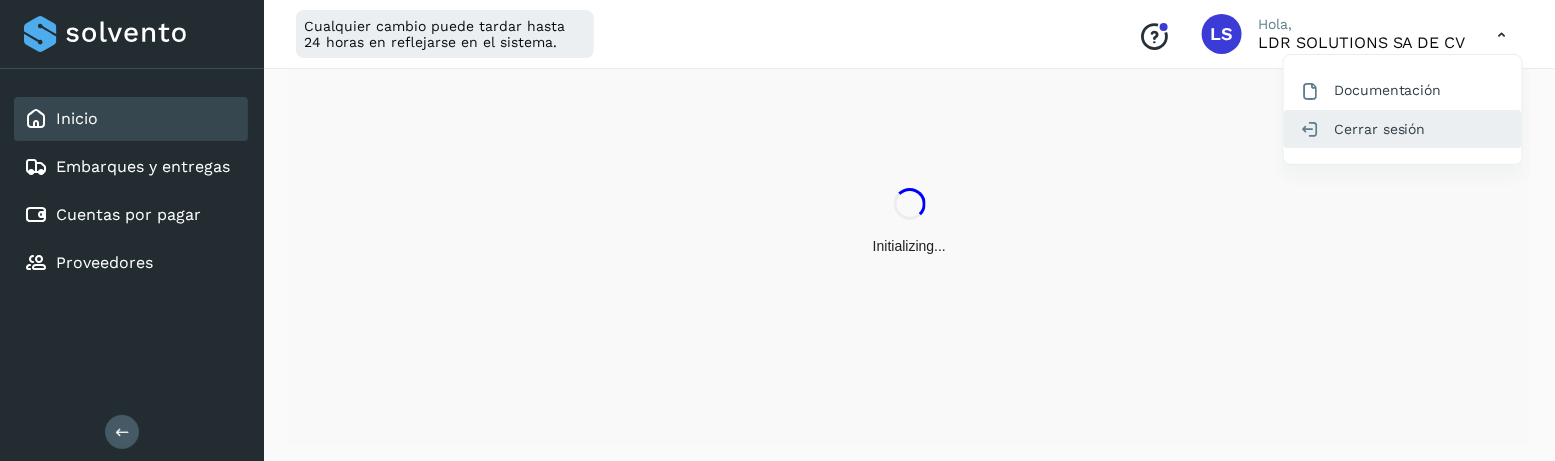 click on "Cerrar sesión" 